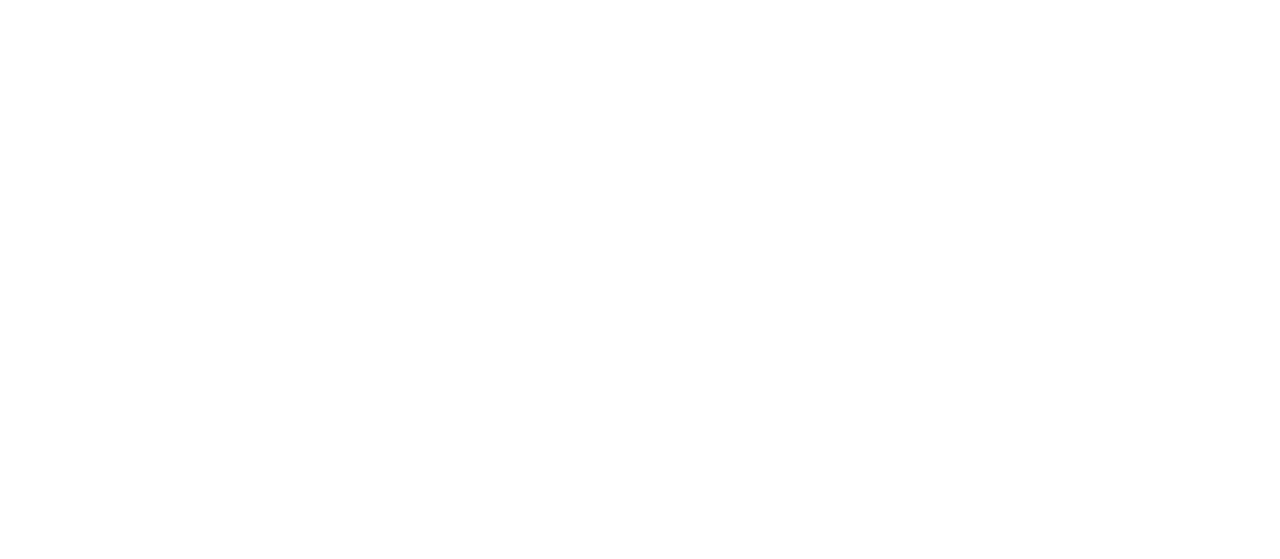 scroll, scrollTop: 0, scrollLeft: 0, axis: both 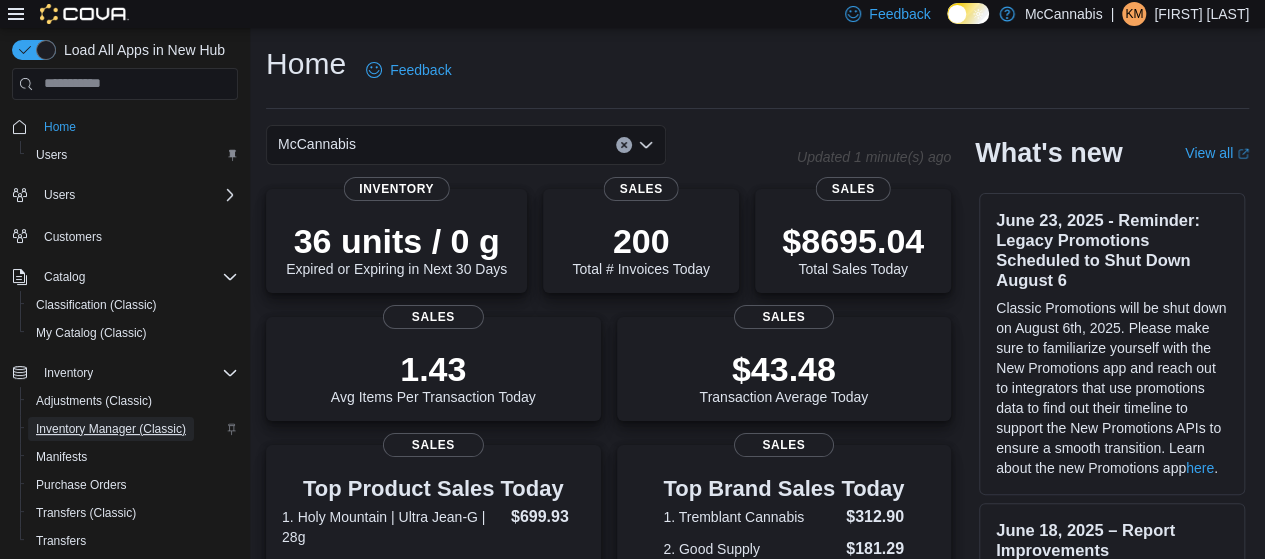 click on "Inventory Manager (Classic)" at bounding box center [111, 429] 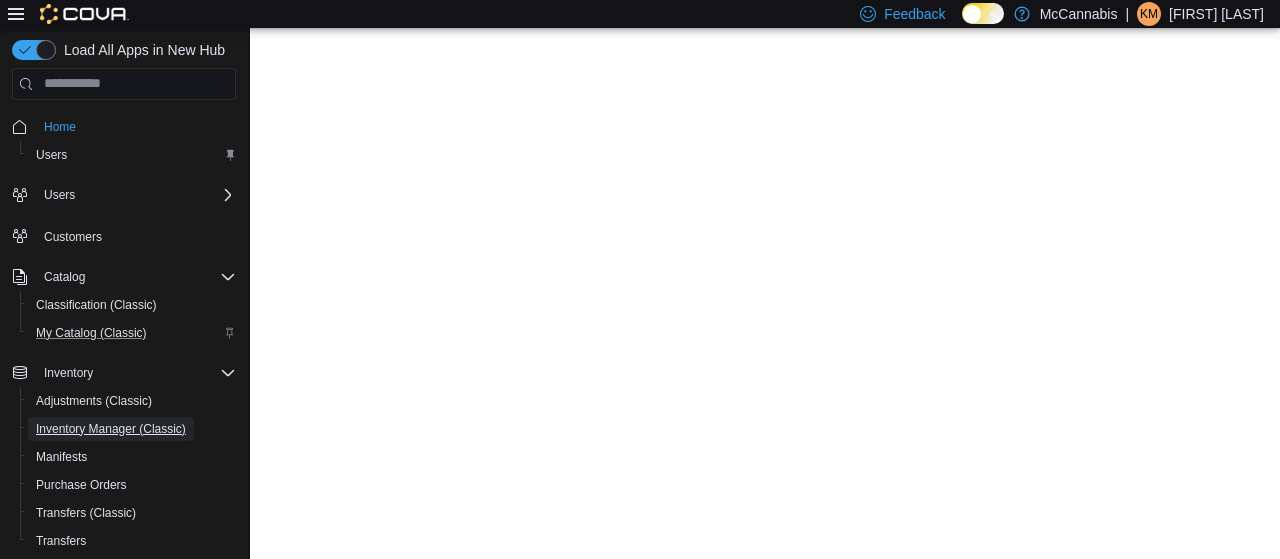 scroll, scrollTop: 0, scrollLeft: 0, axis: both 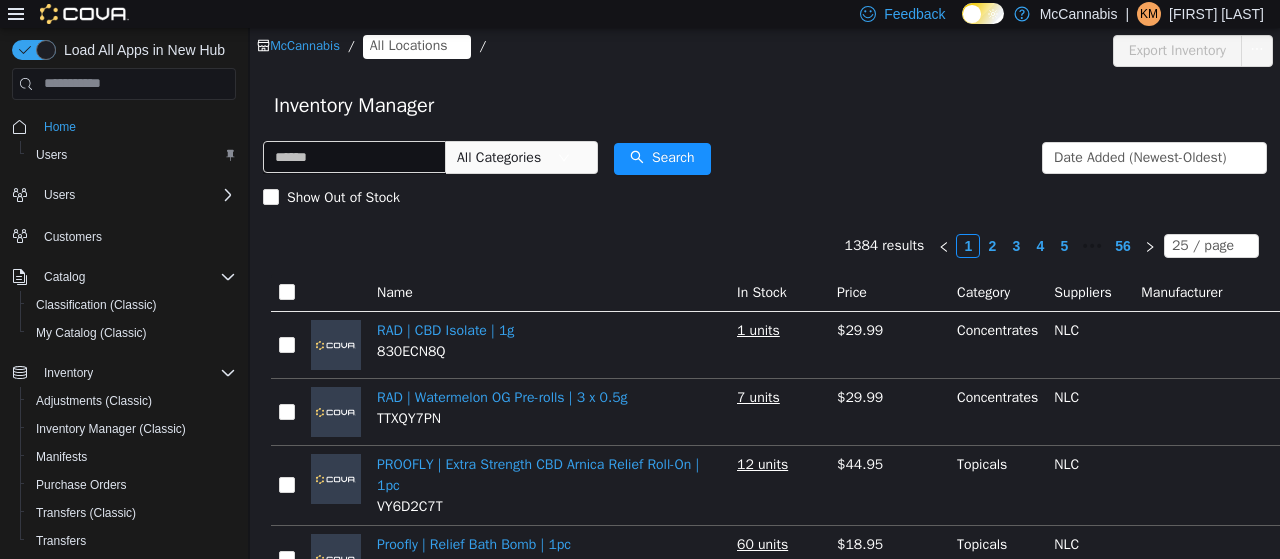click on "All Locations" at bounding box center [409, 45] 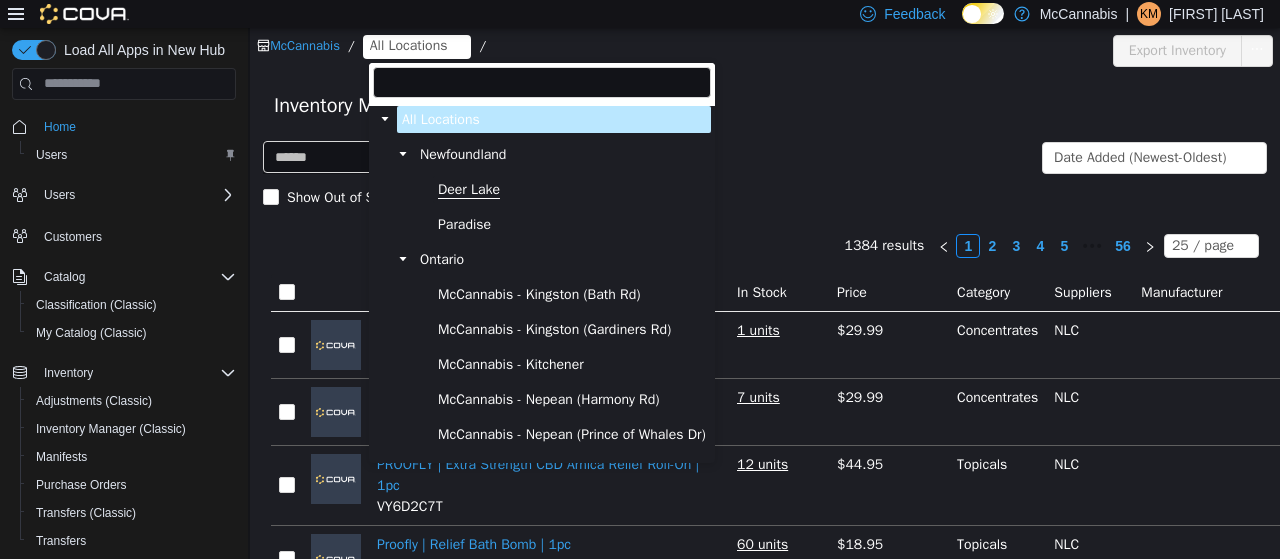 click on "Deer Lake" at bounding box center [469, 189] 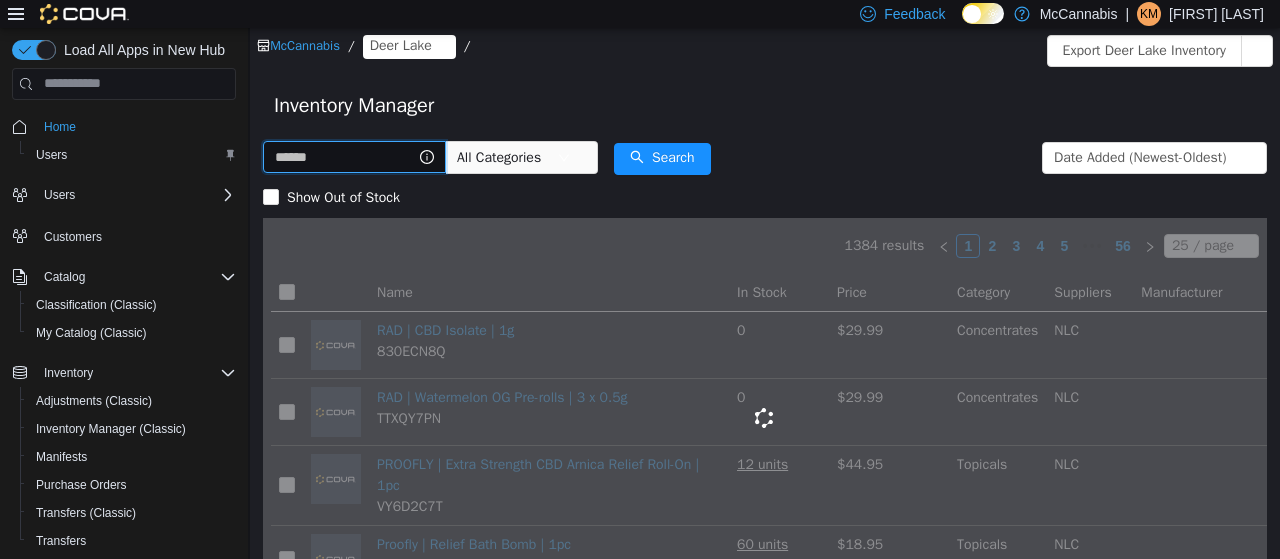 click at bounding box center (354, 156) 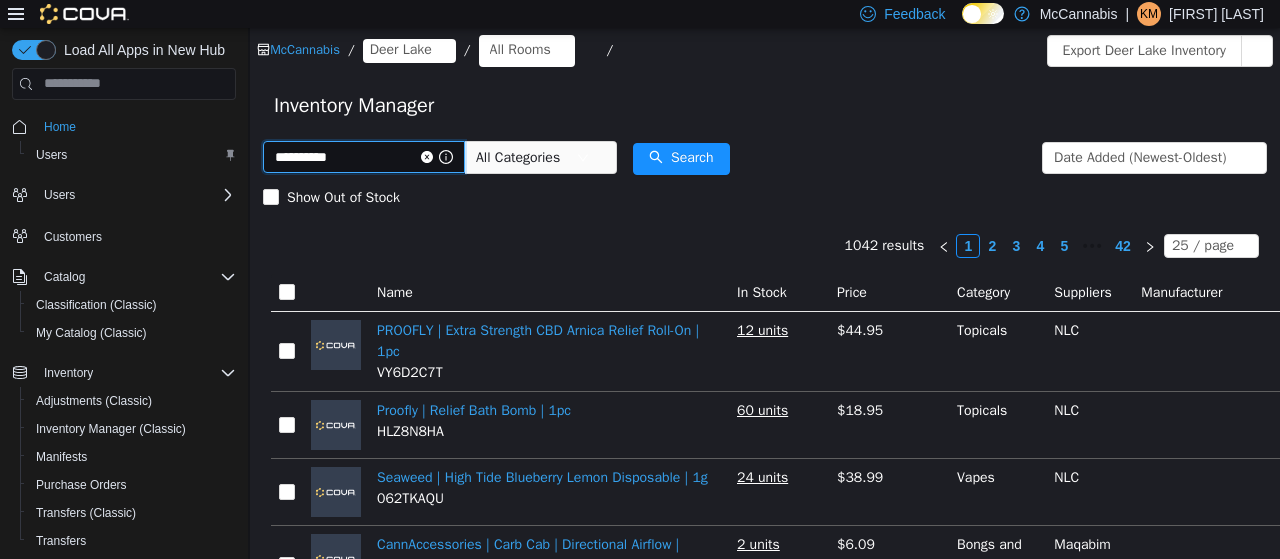 type on "**********" 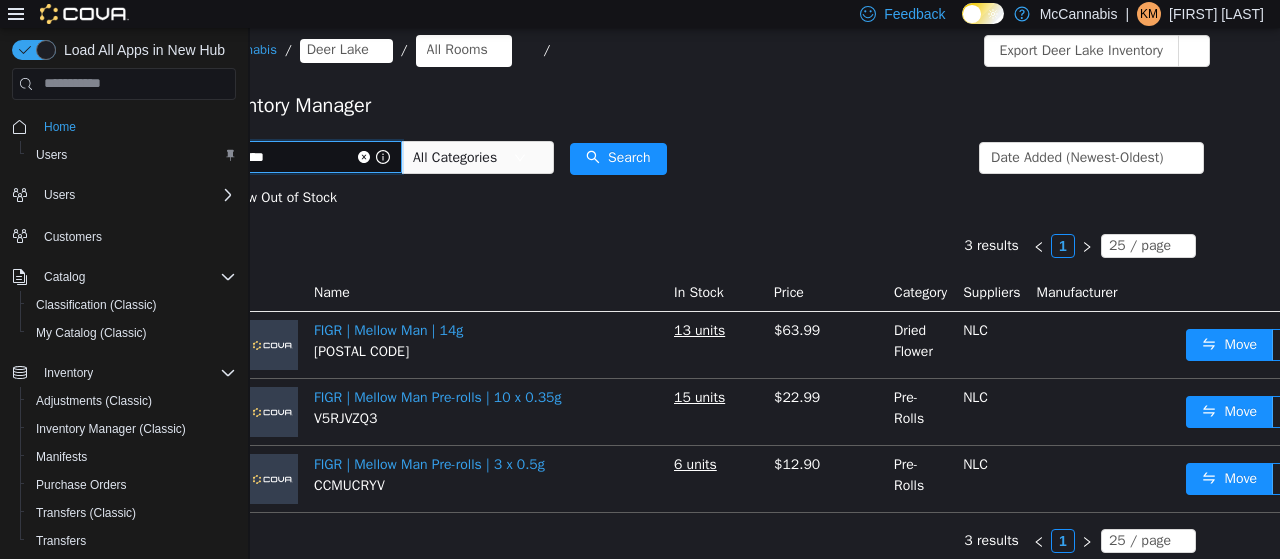 scroll, scrollTop: 0, scrollLeft: 124, axis: horizontal 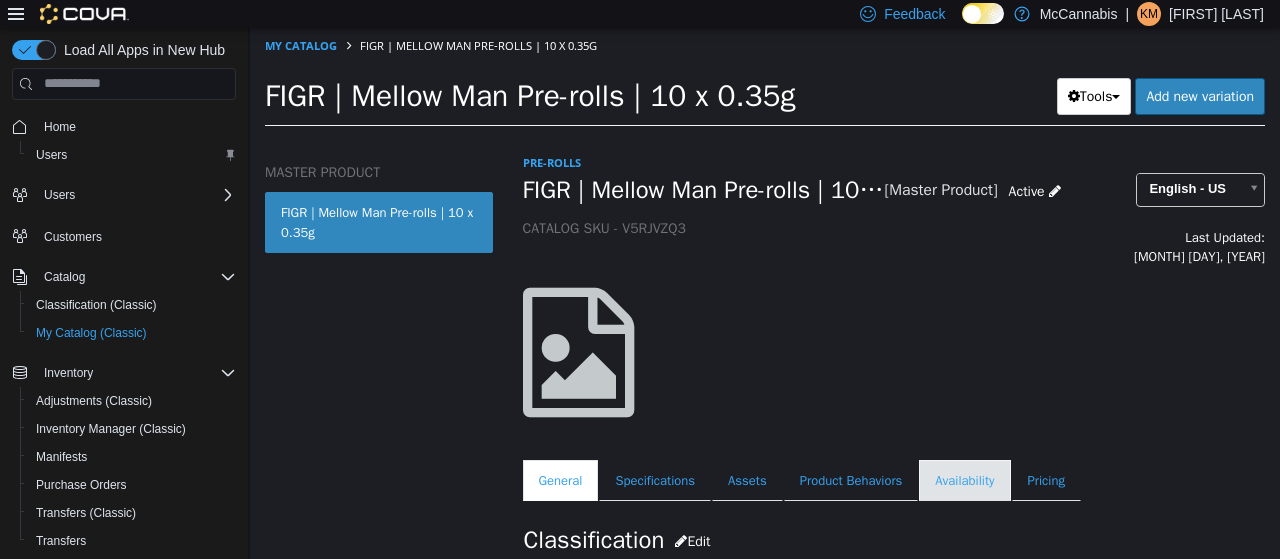 click on "Availability" at bounding box center (964, 480) 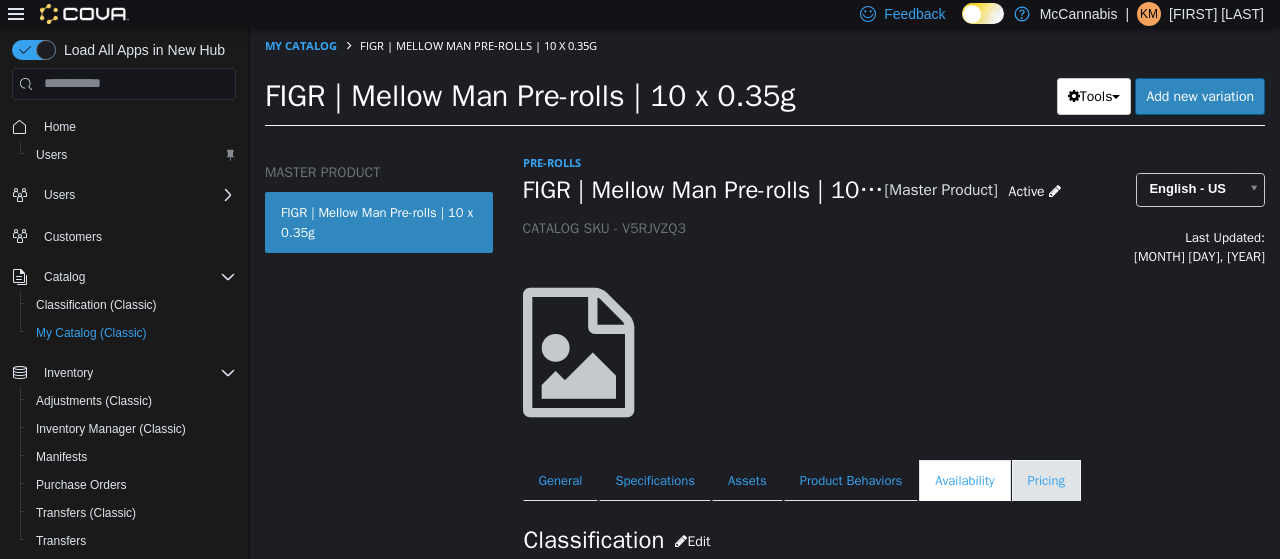 click on "Pricing" at bounding box center [1046, 480] 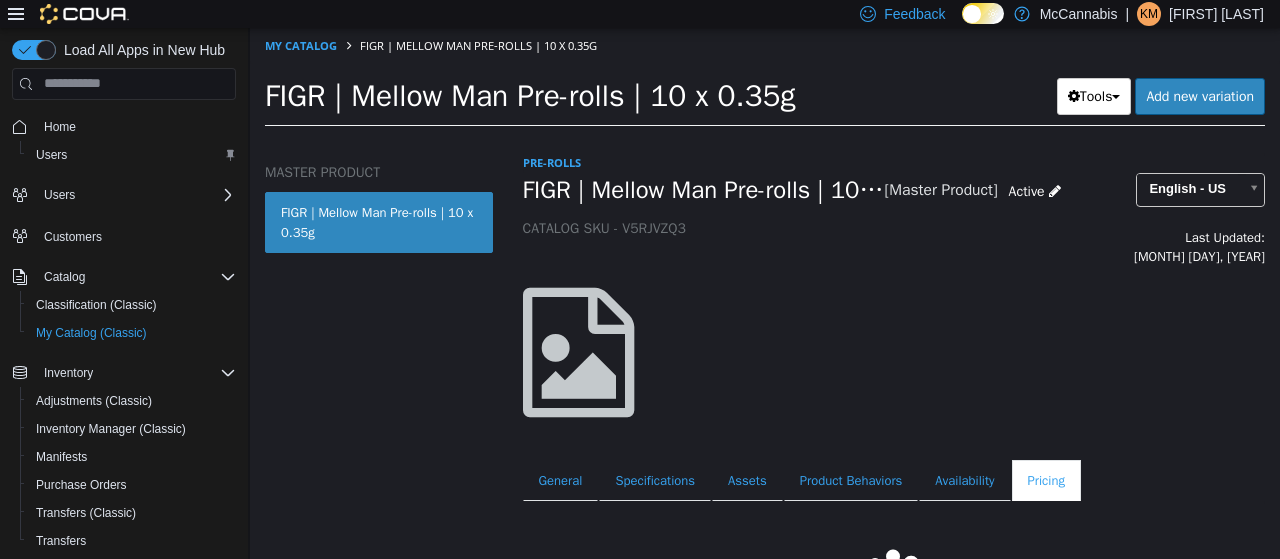 scroll, scrollTop: 202, scrollLeft: 0, axis: vertical 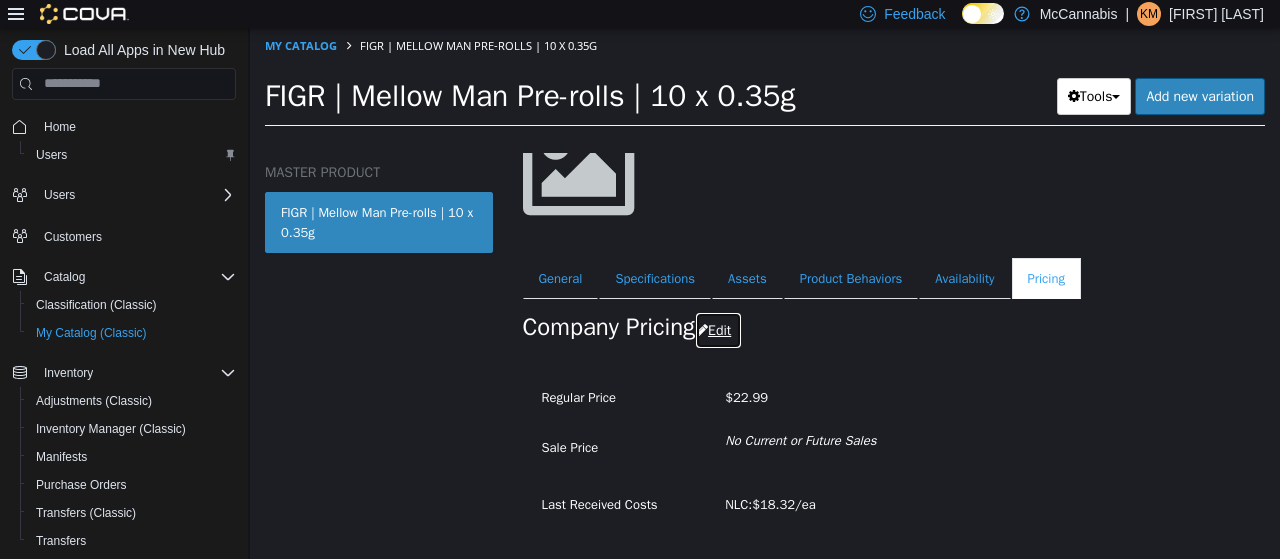 click on "Edit" at bounding box center [718, 329] 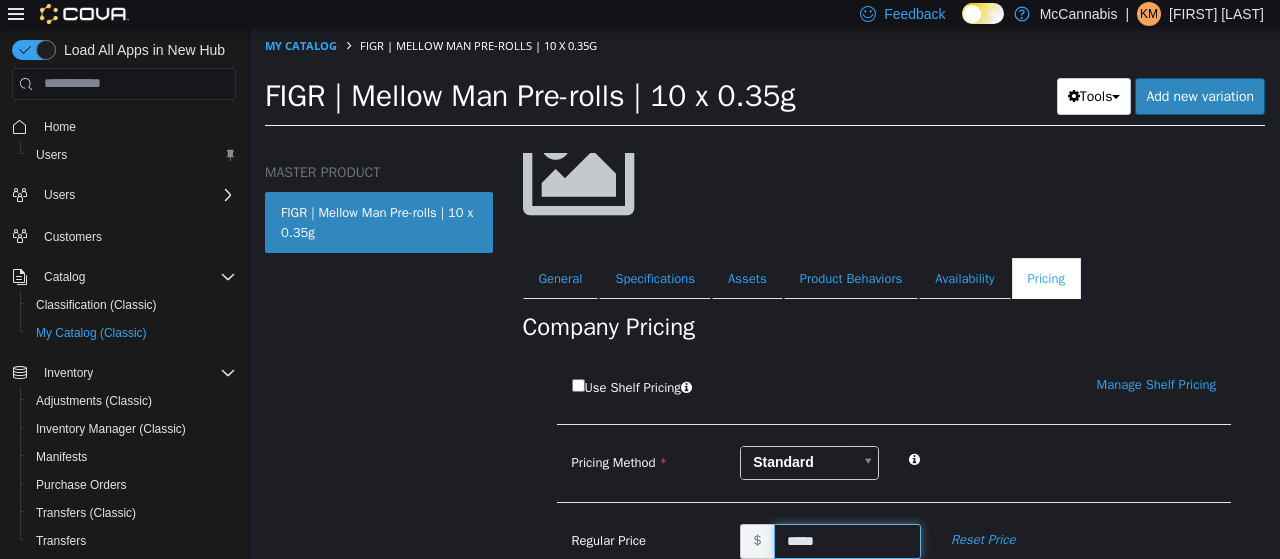 click on "*****" at bounding box center [847, 540] 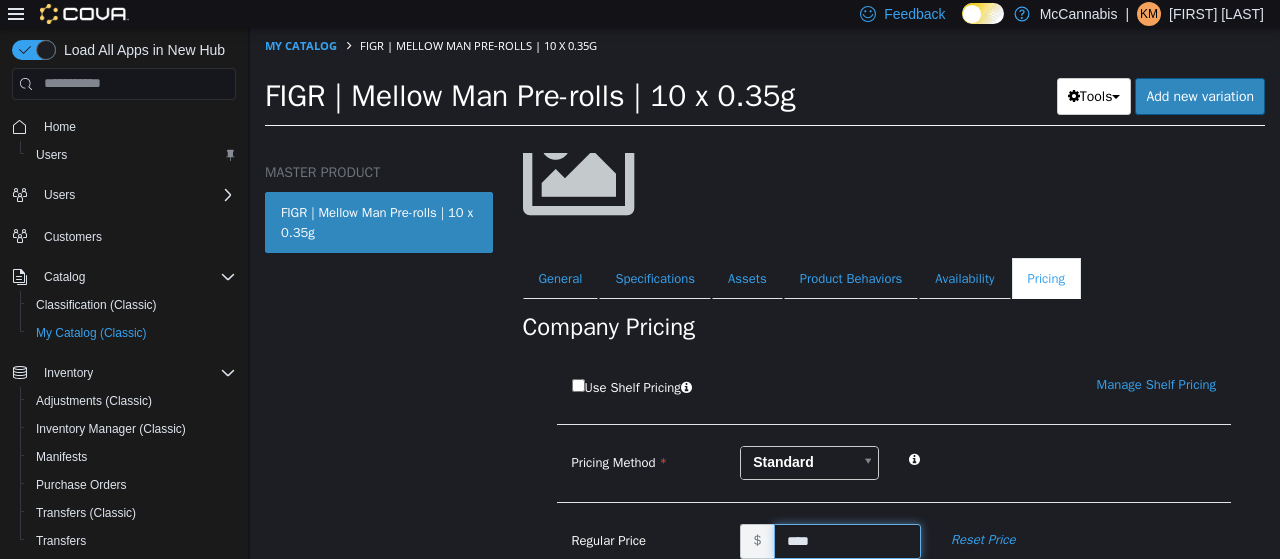 type on "*****" 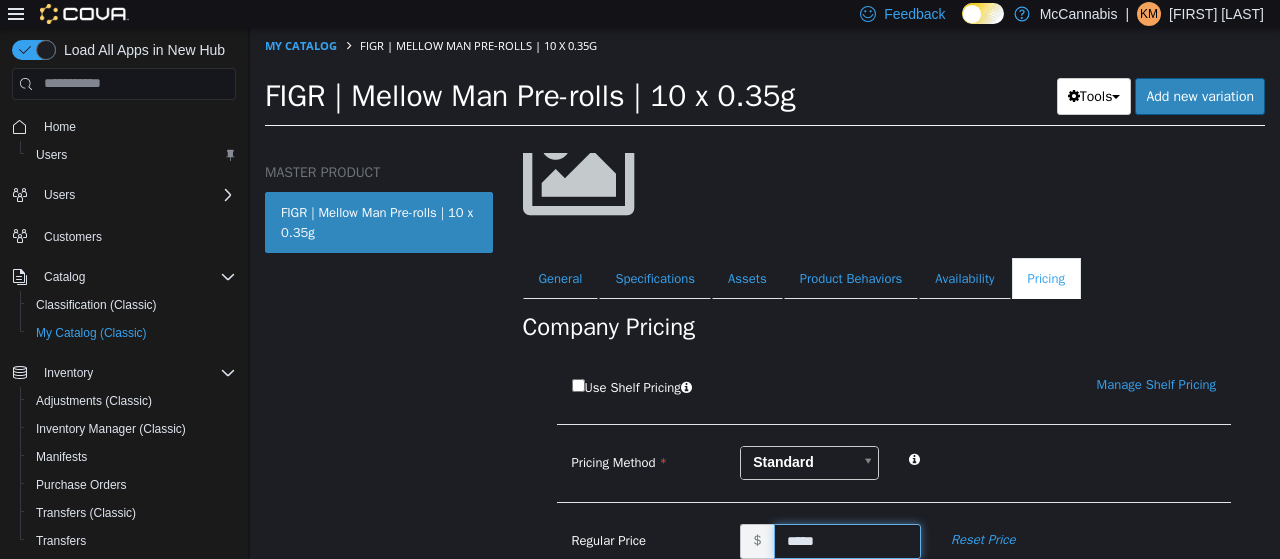 scroll, scrollTop: 424, scrollLeft: 0, axis: vertical 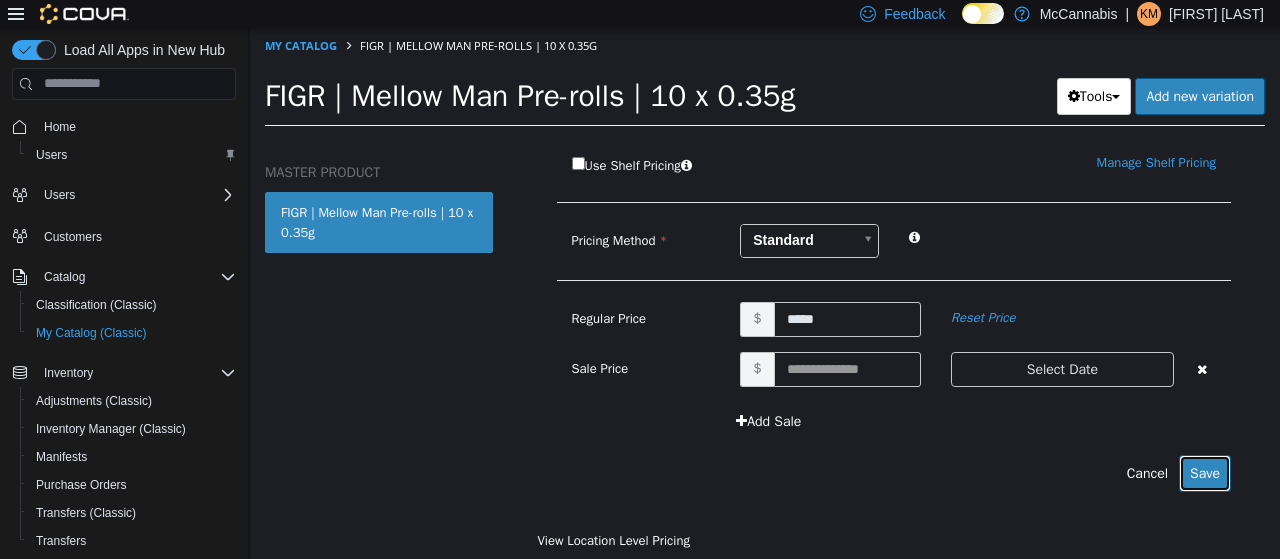 click on "Save" at bounding box center (1205, 472) 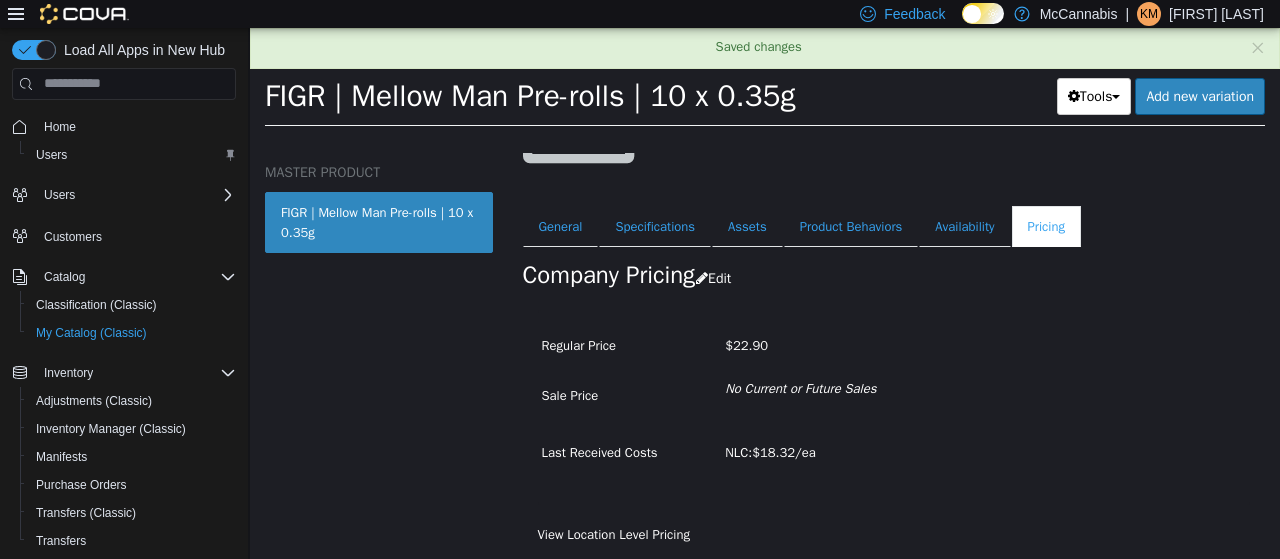scroll, scrollTop: 250, scrollLeft: 0, axis: vertical 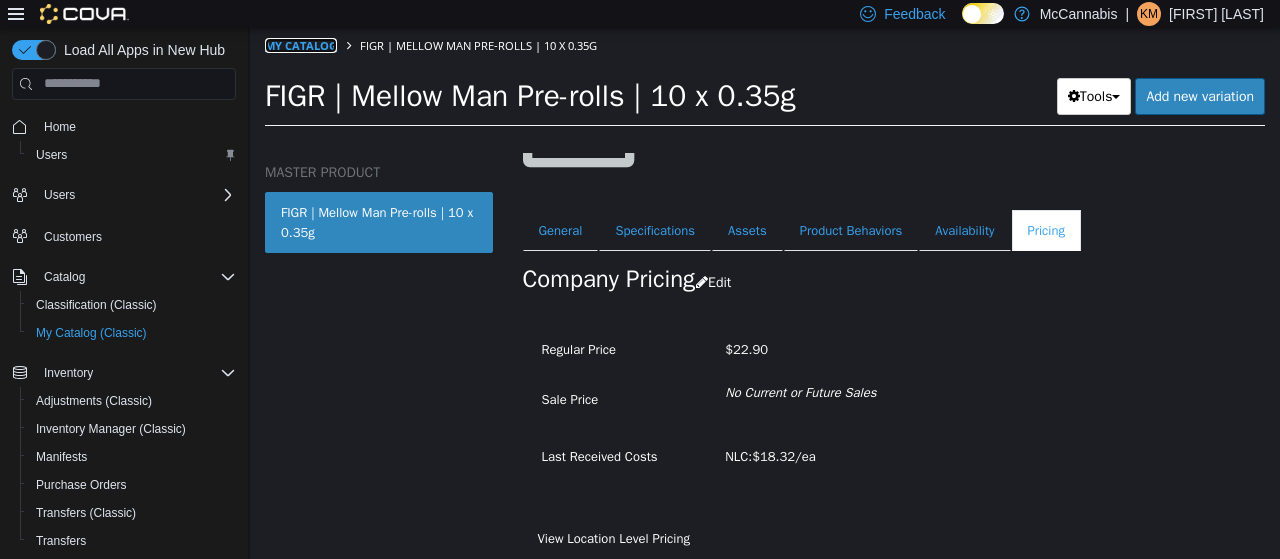 click on "My Catalog" at bounding box center [301, 44] 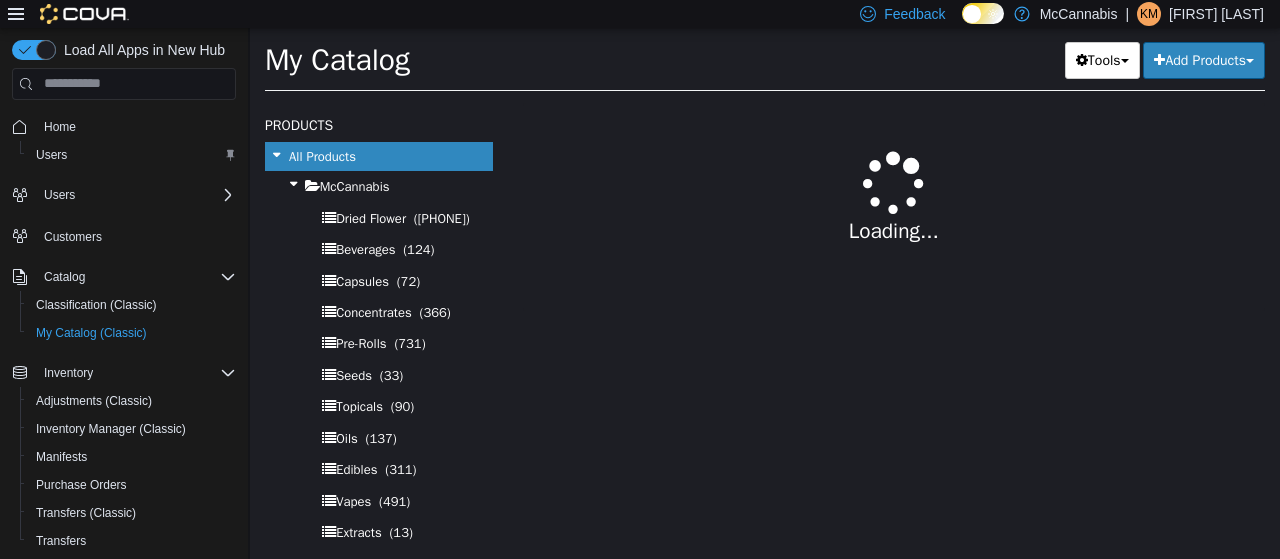 select on "**********" 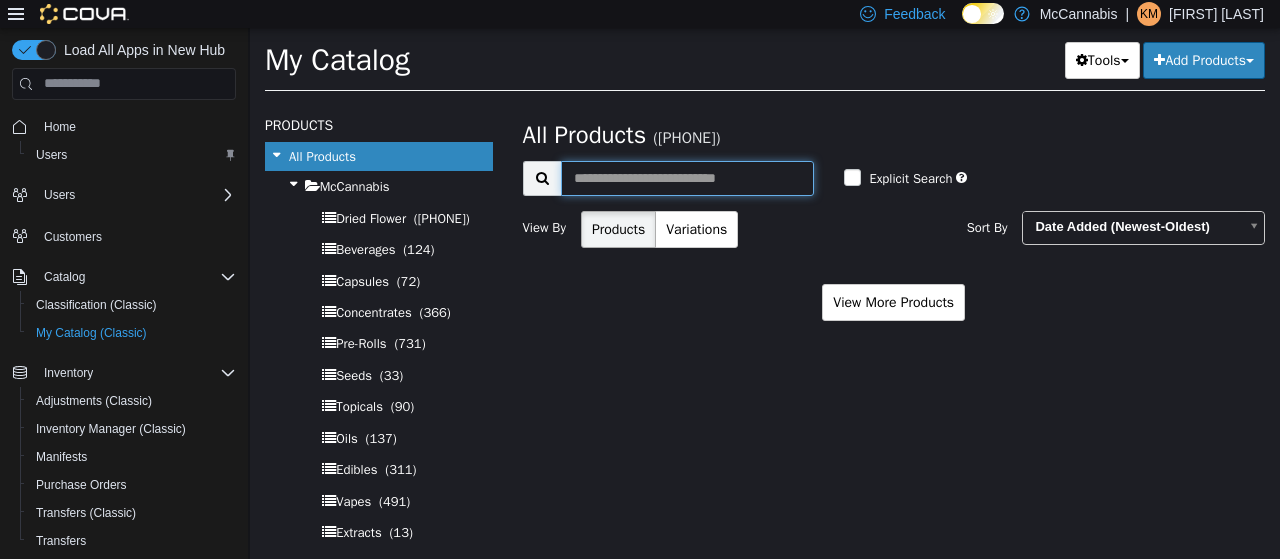 click at bounding box center (688, 177) 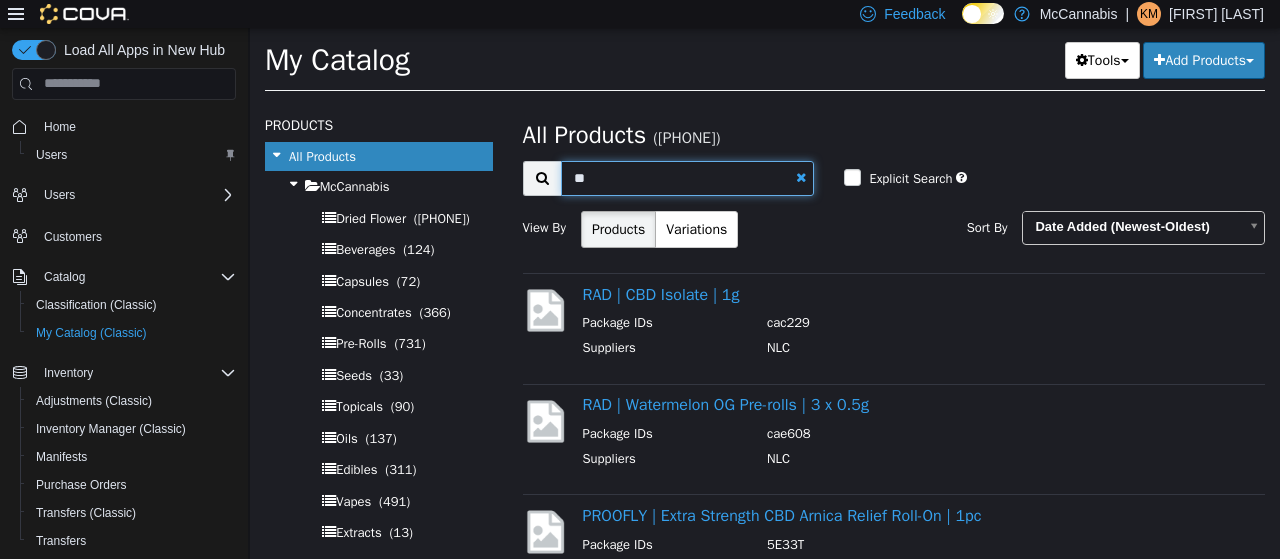 type on "*" 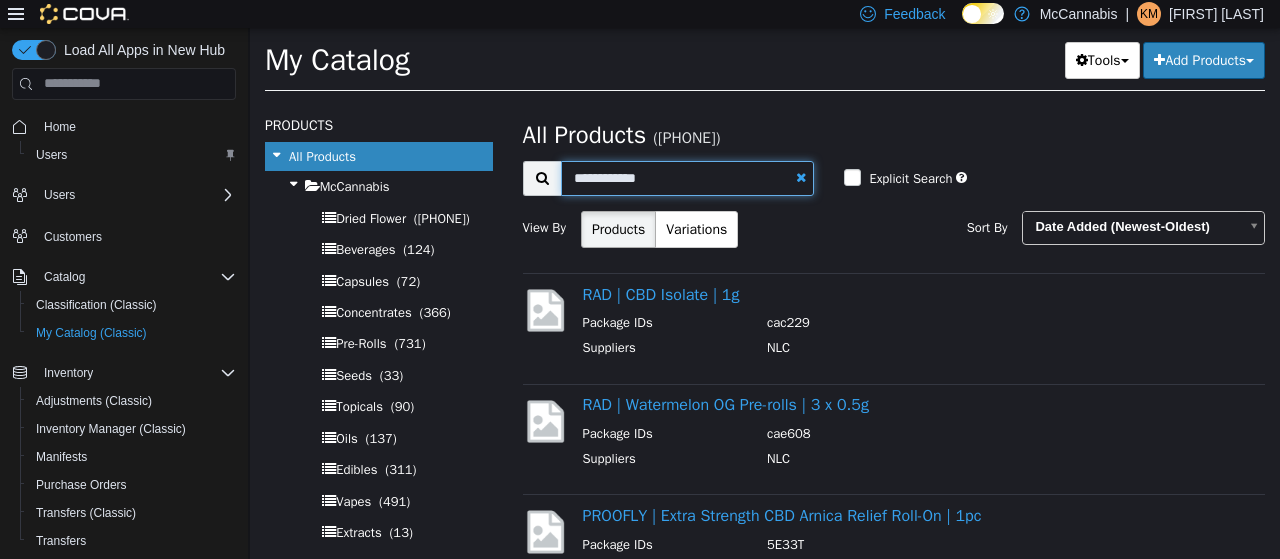 type on "**********" 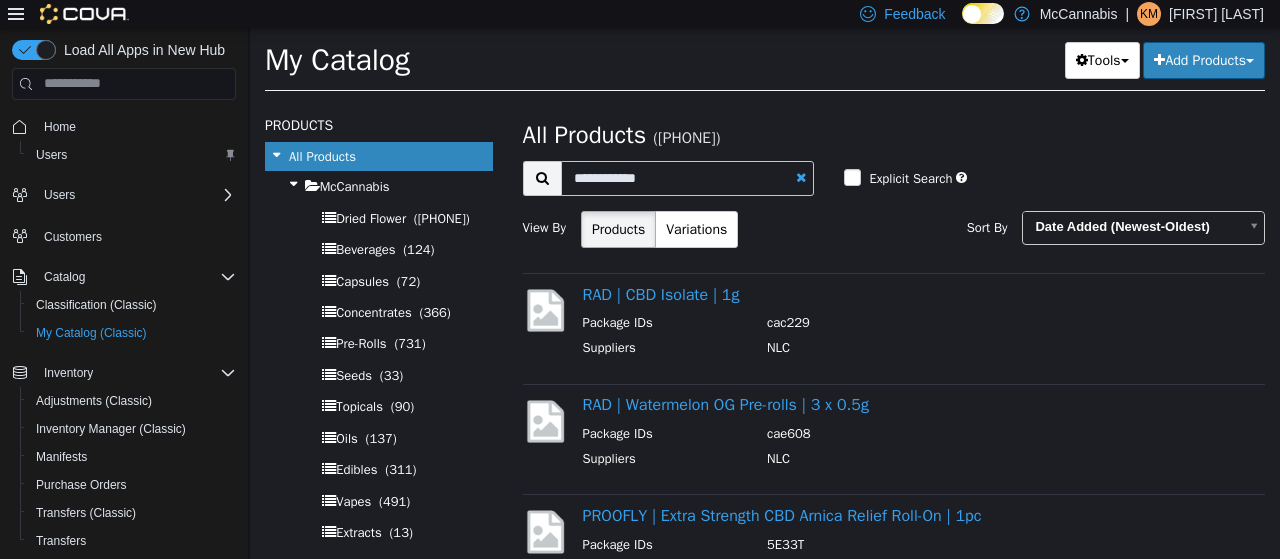 select on "**********" 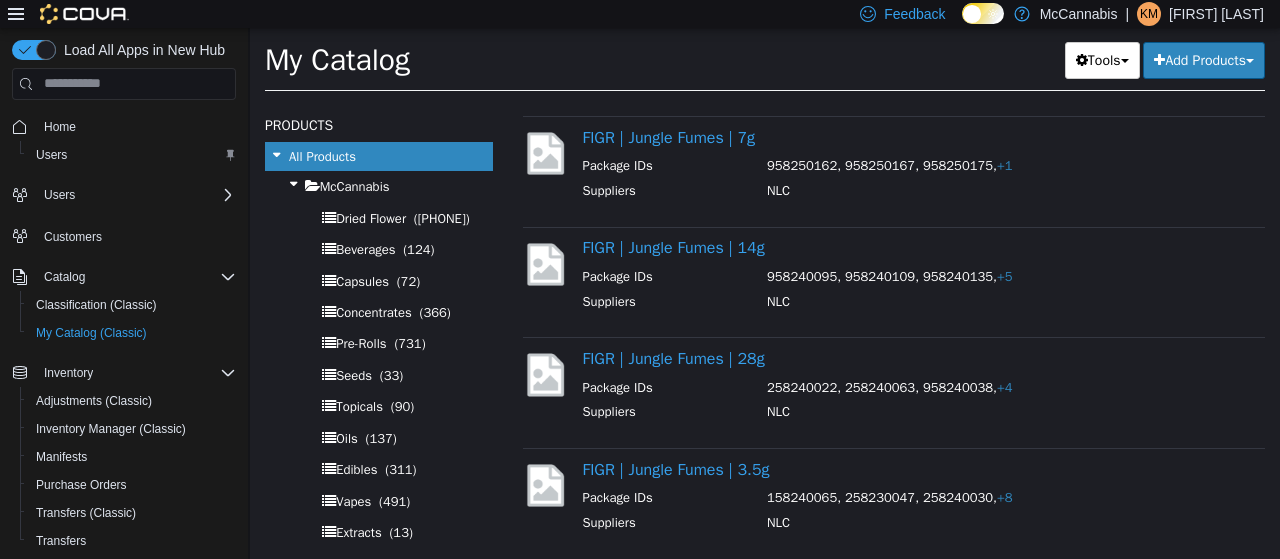 scroll, scrollTop: 300, scrollLeft: 0, axis: vertical 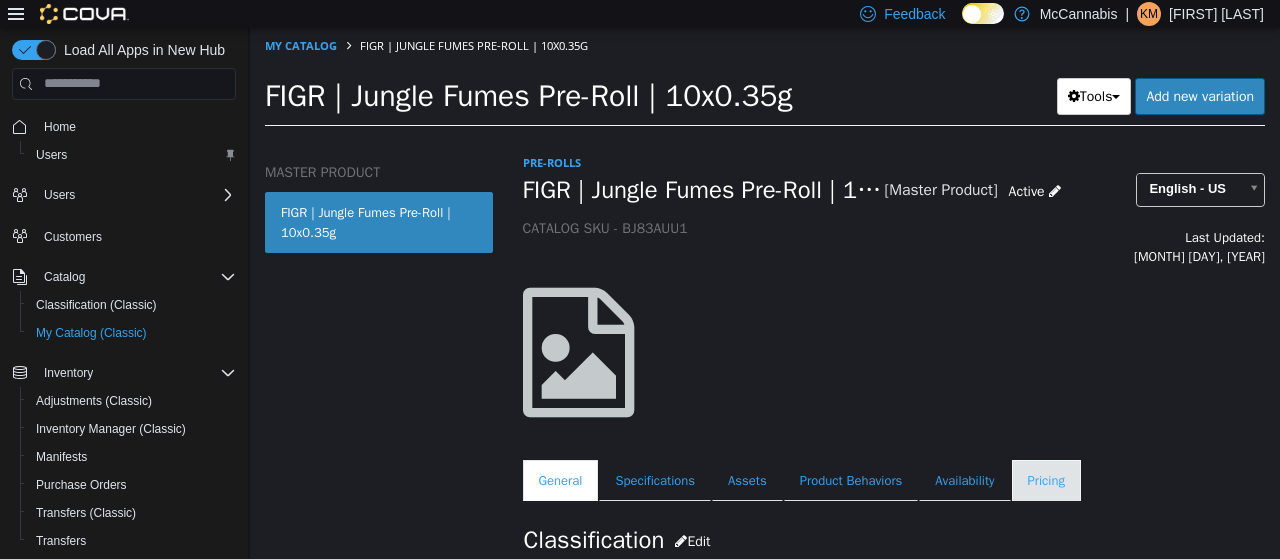 click on "Pricing" at bounding box center (1046, 480) 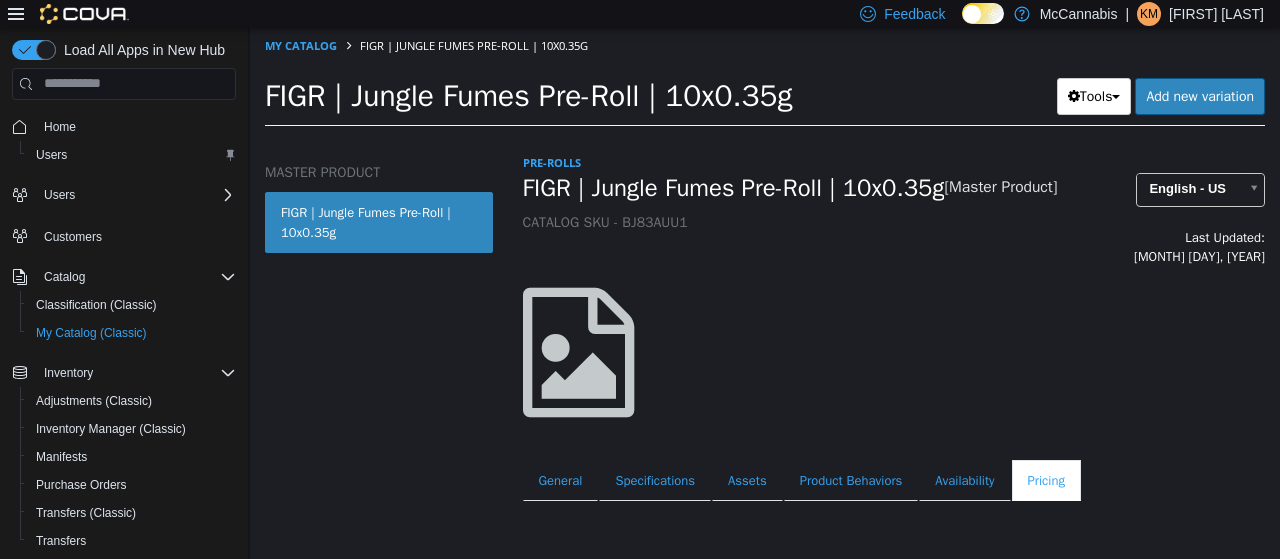 scroll, scrollTop: 0, scrollLeft: 0, axis: both 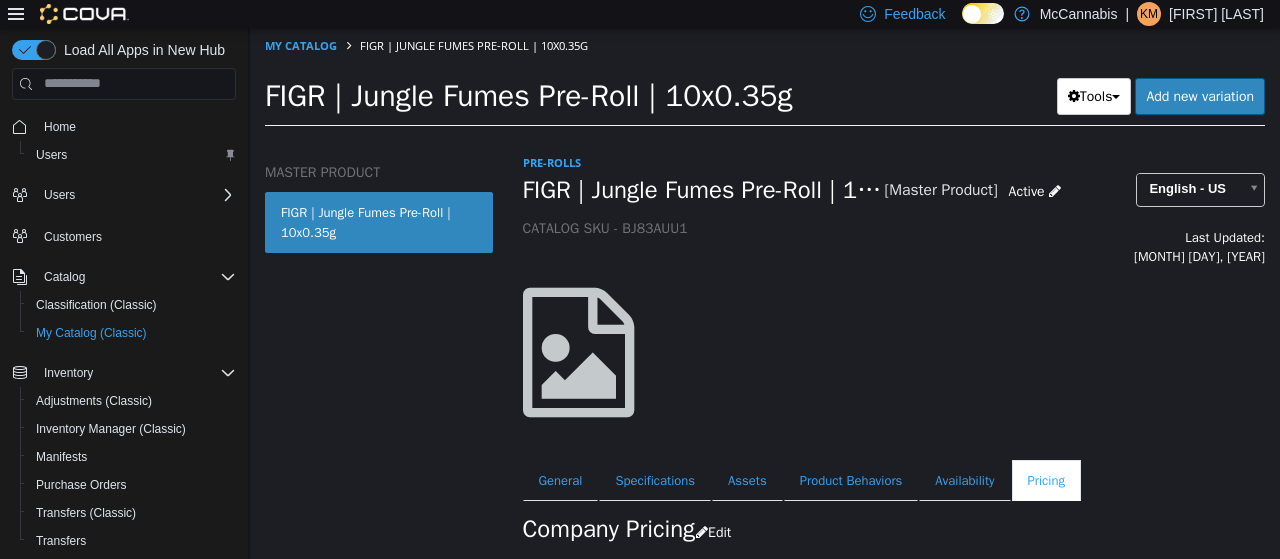 click at bounding box center (894, 351) 